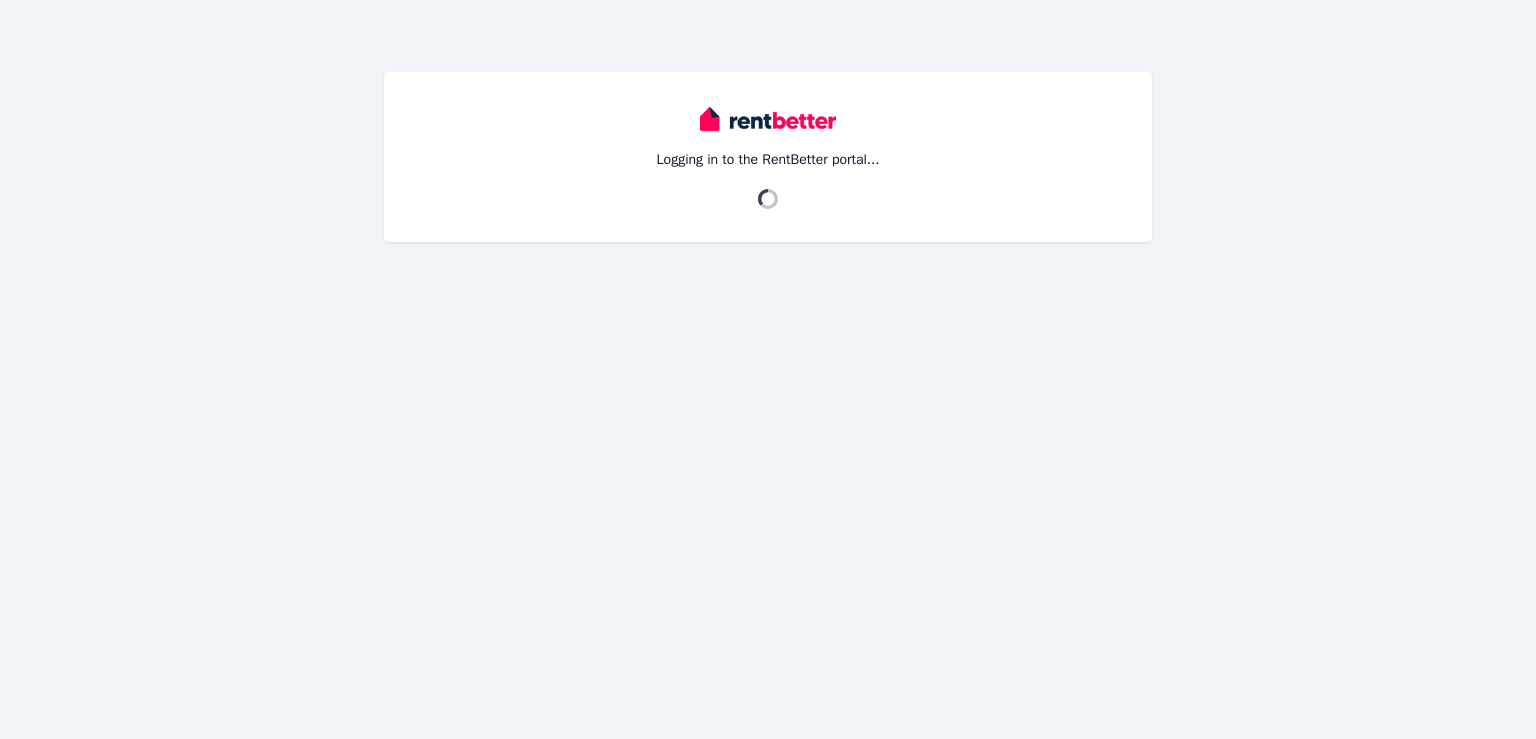 scroll, scrollTop: 0, scrollLeft: 0, axis: both 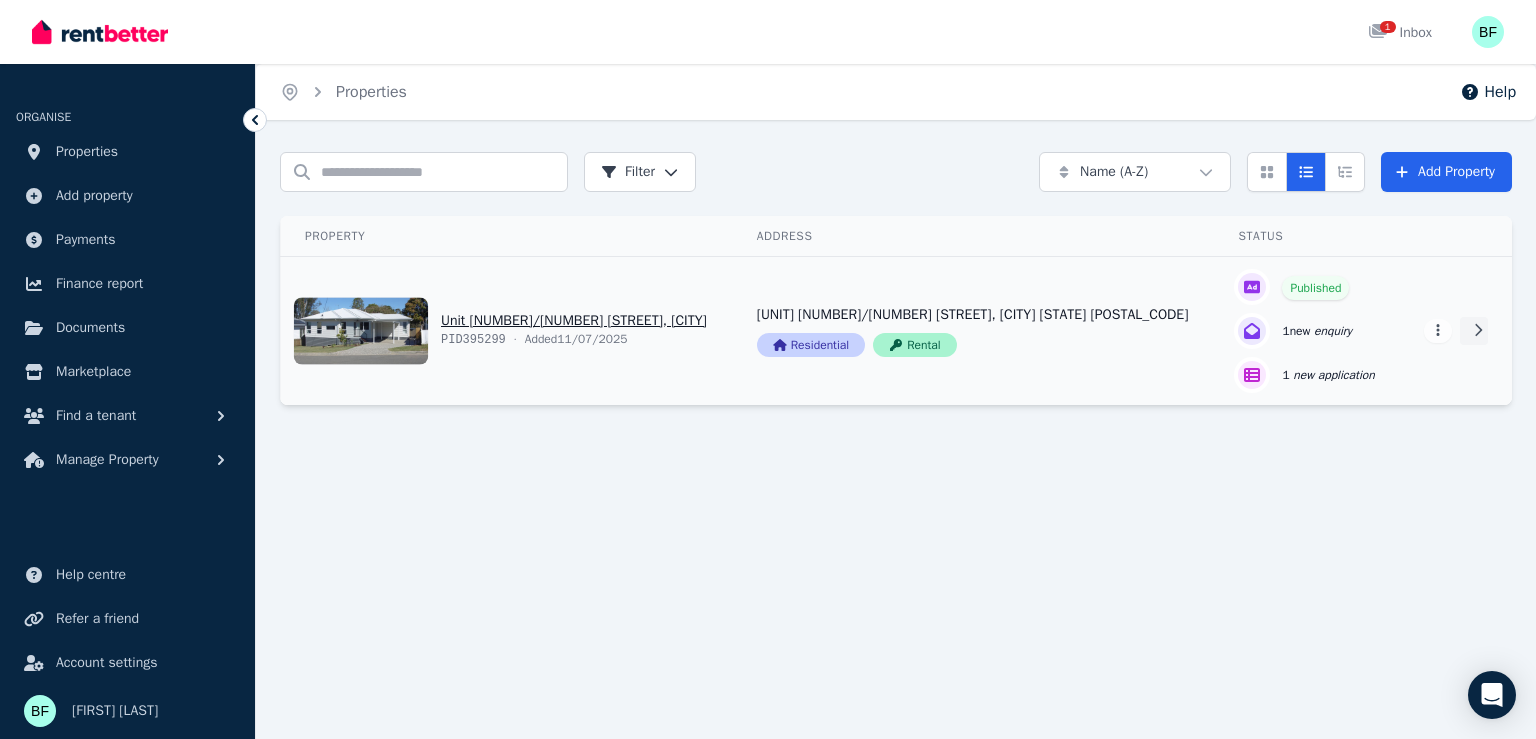 click 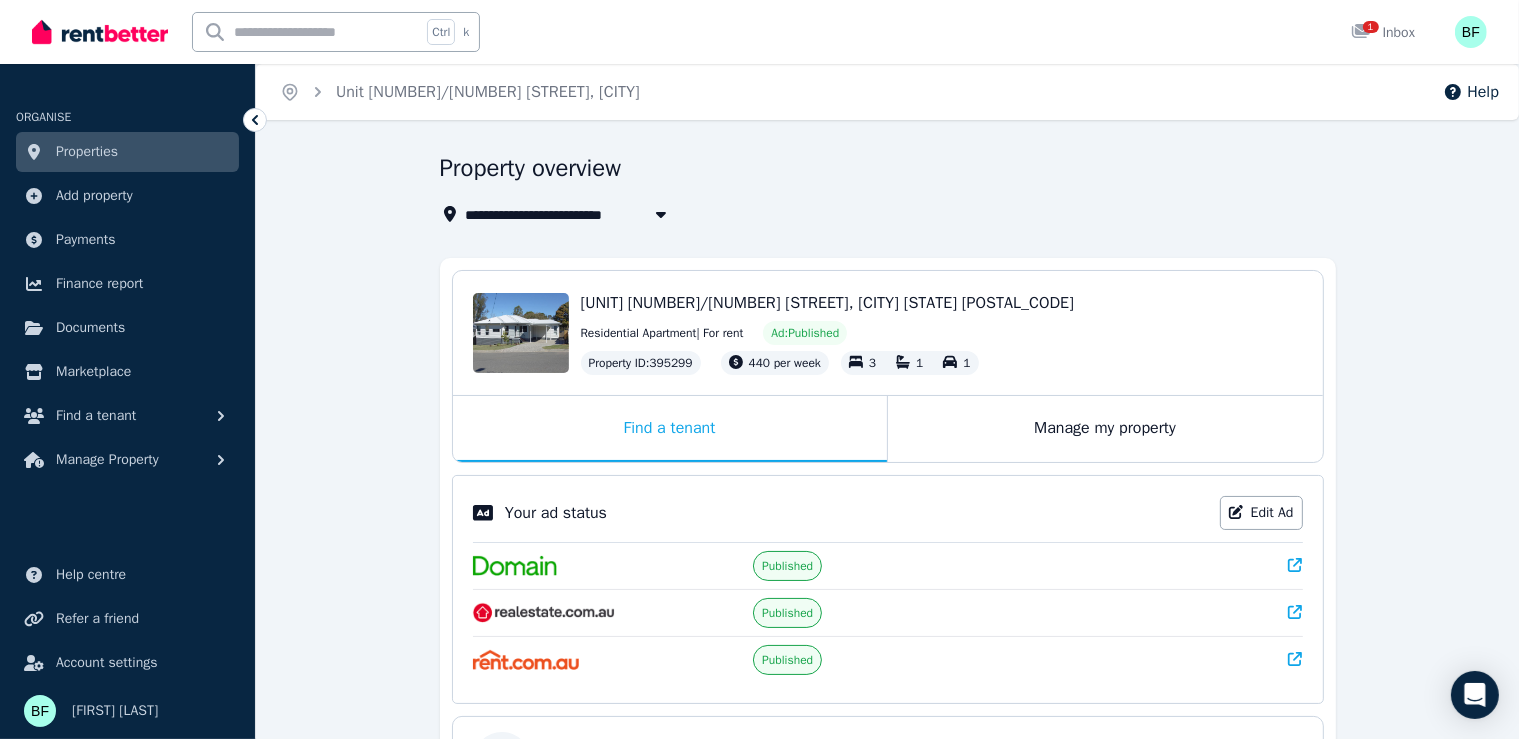click 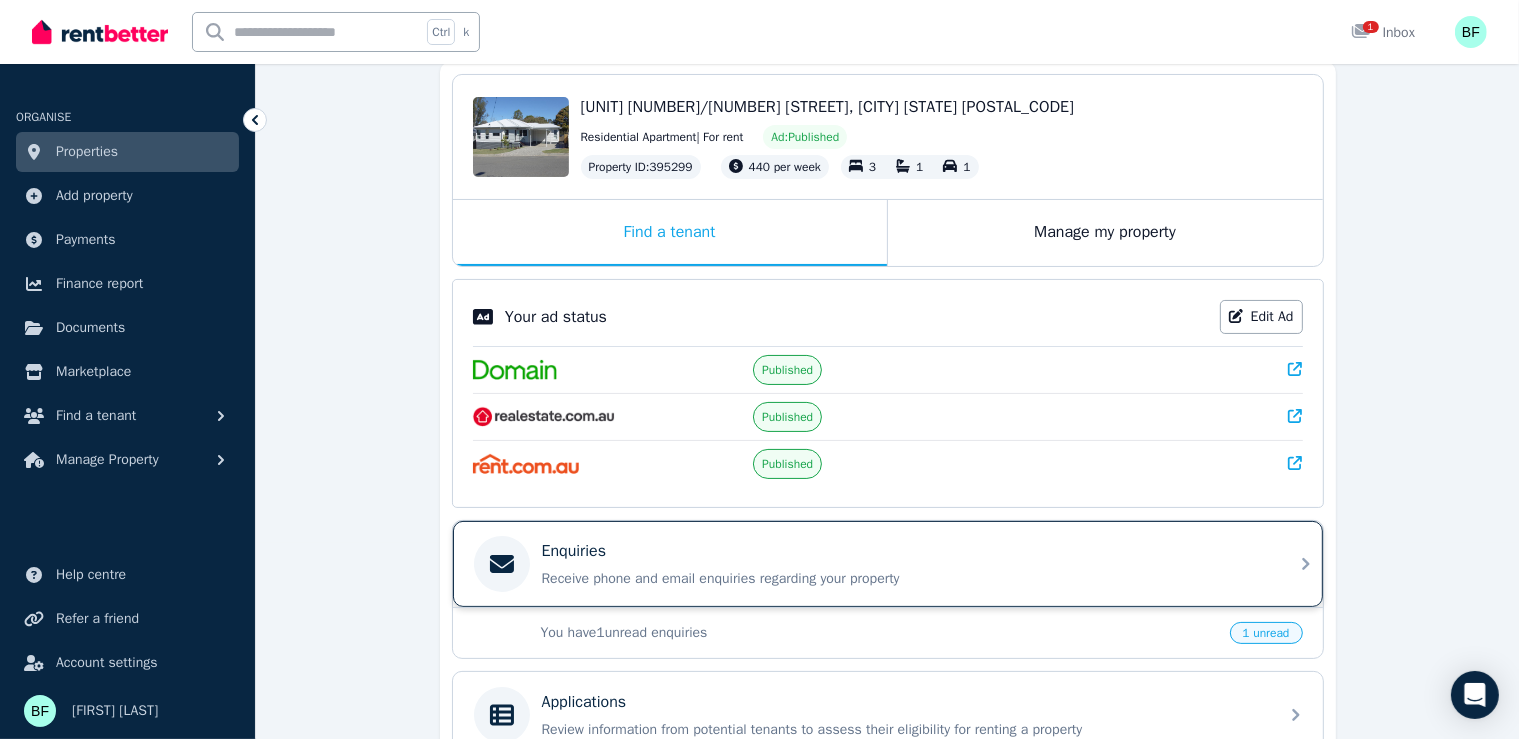 scroll, scrollTop: 200, scrollLeft: 0, axis: vertical 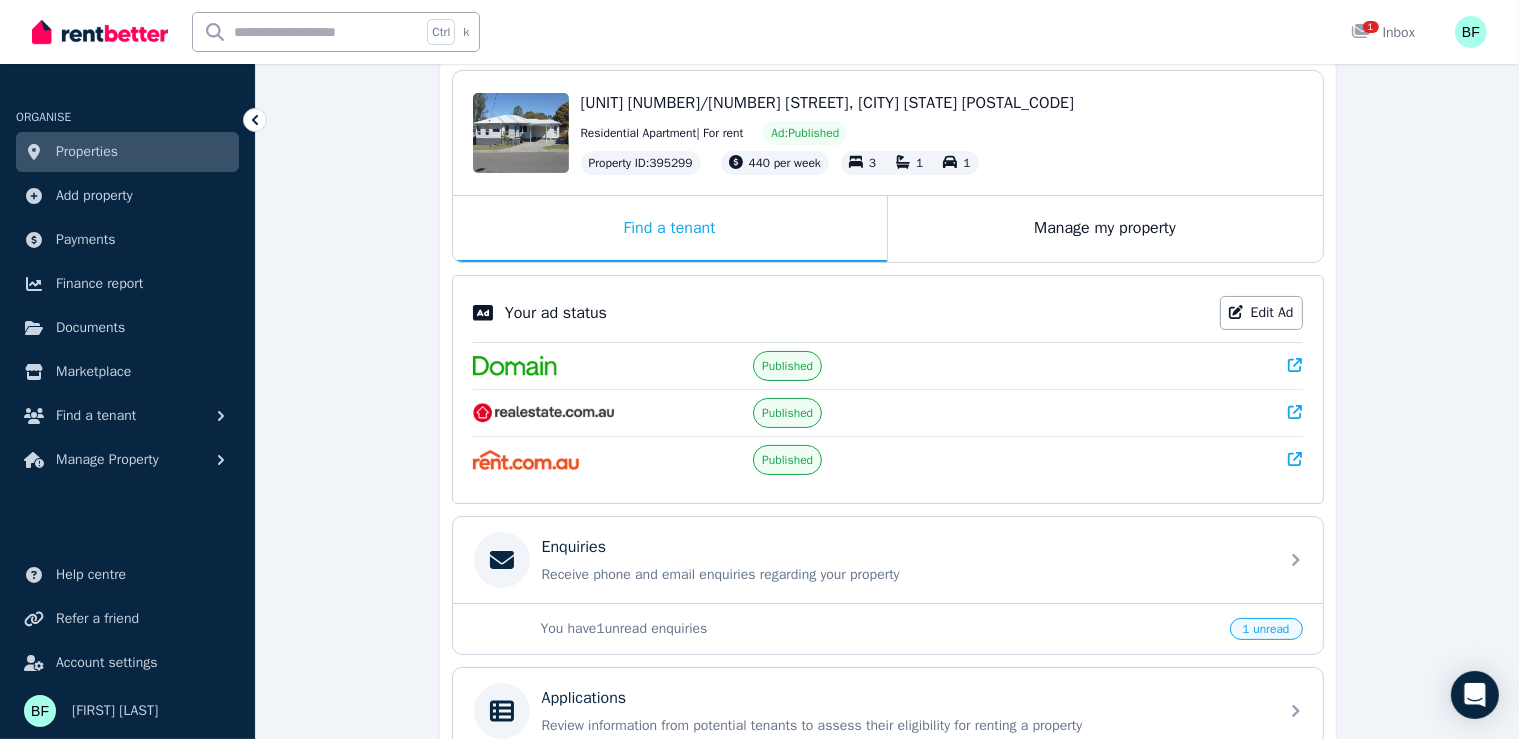 click on "1 unread" at bounding box center (1266, 629) 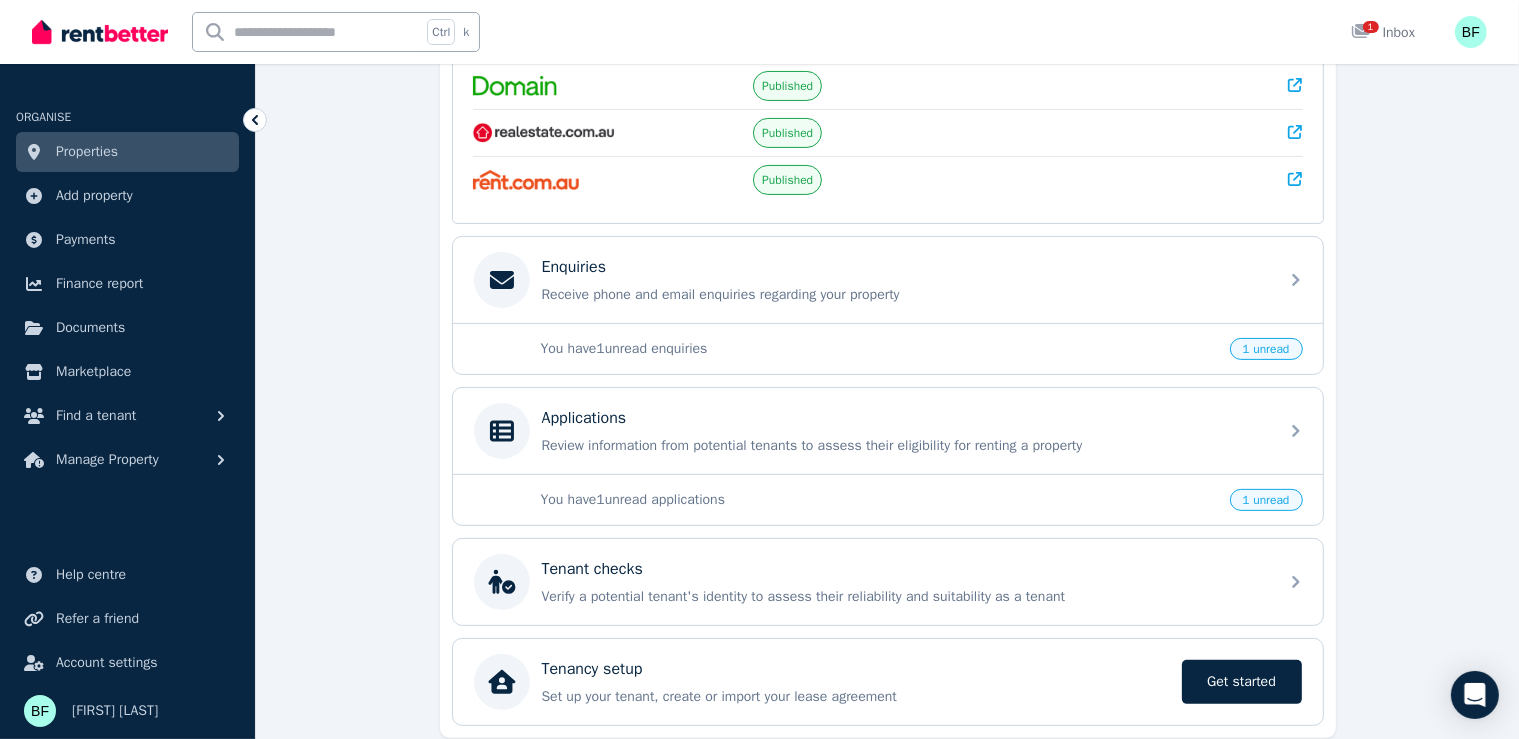 scroll, scrollTop: 500, scrollLeft: 0, axis: vertical 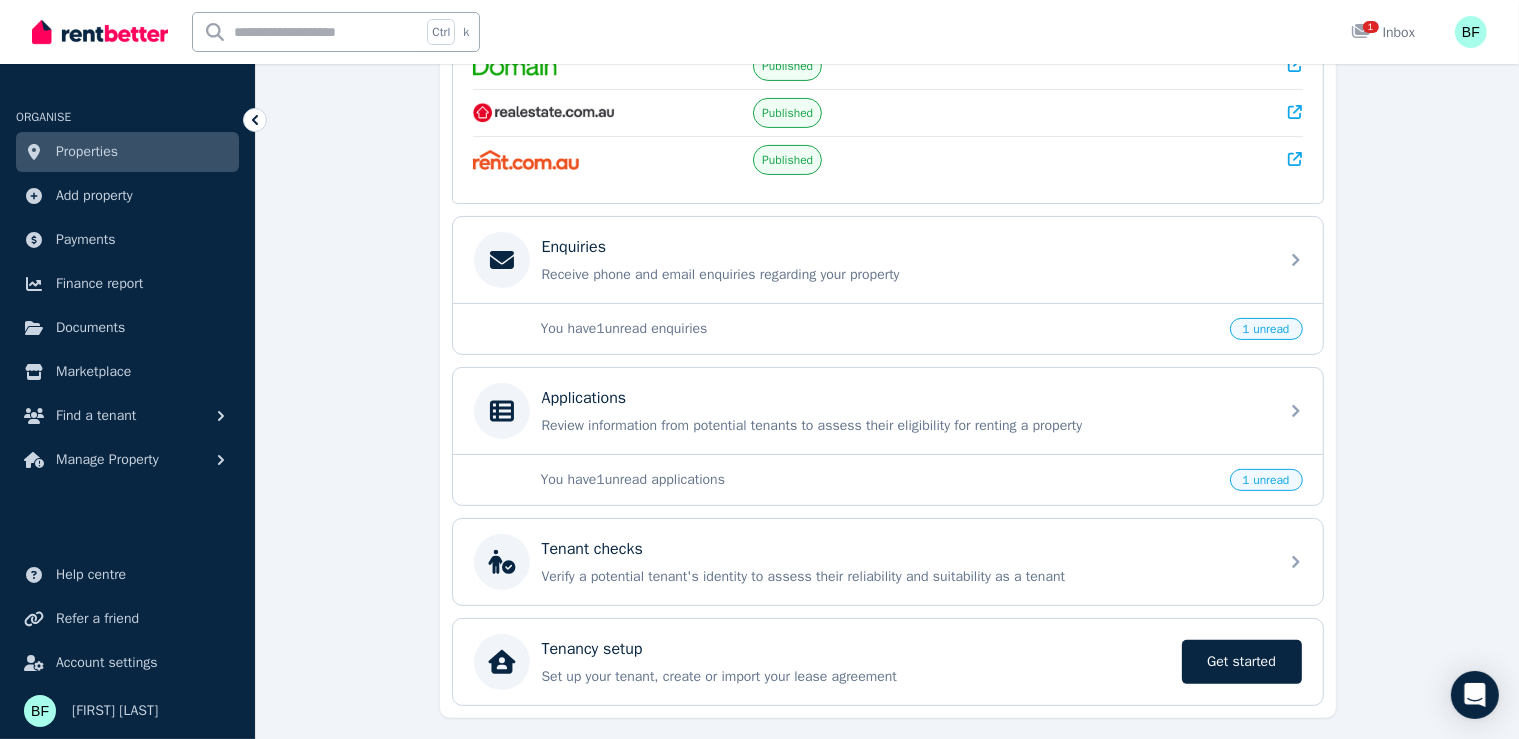 click on "1 unread" at bounding box center [1266, 329] 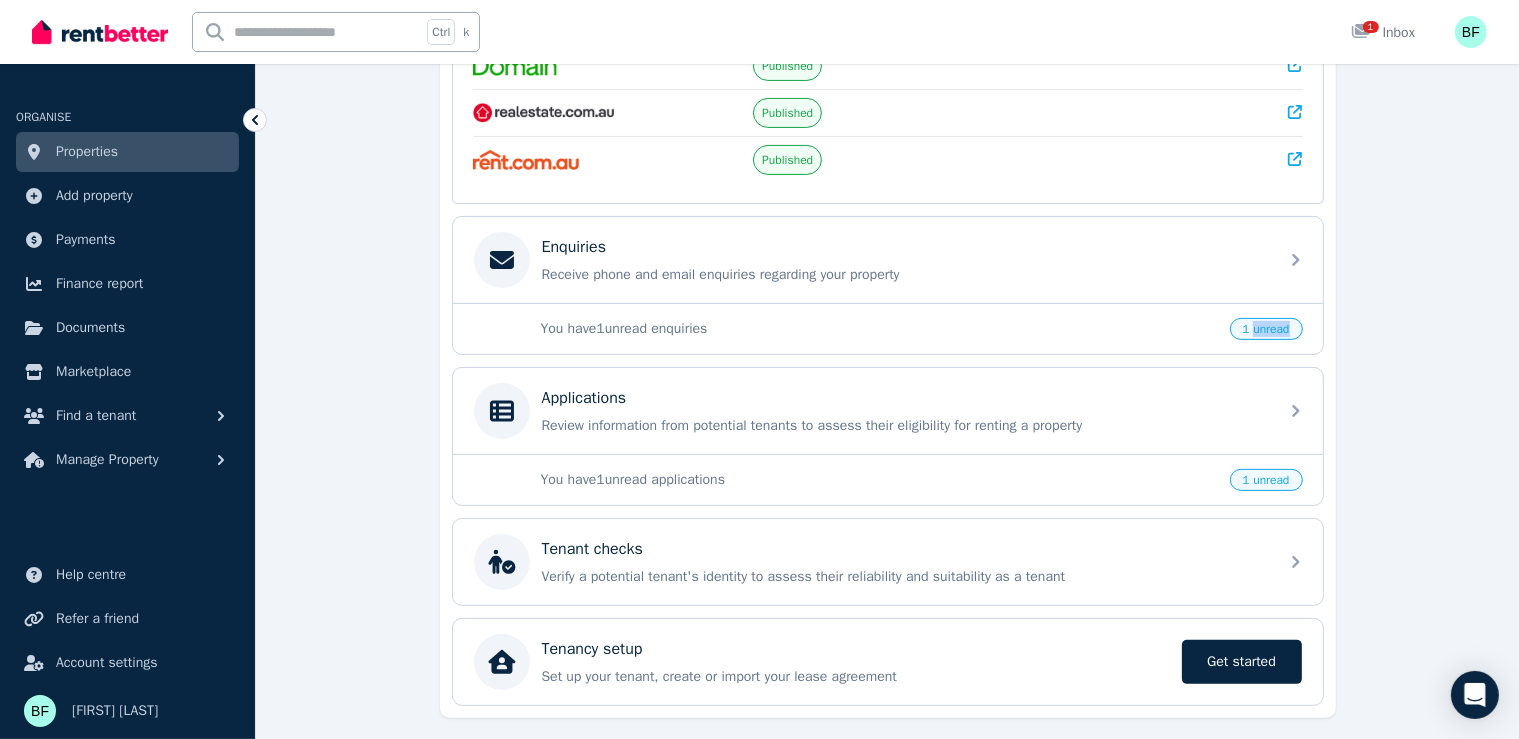 click on "1 unread" at bounding box center (1266, 329) 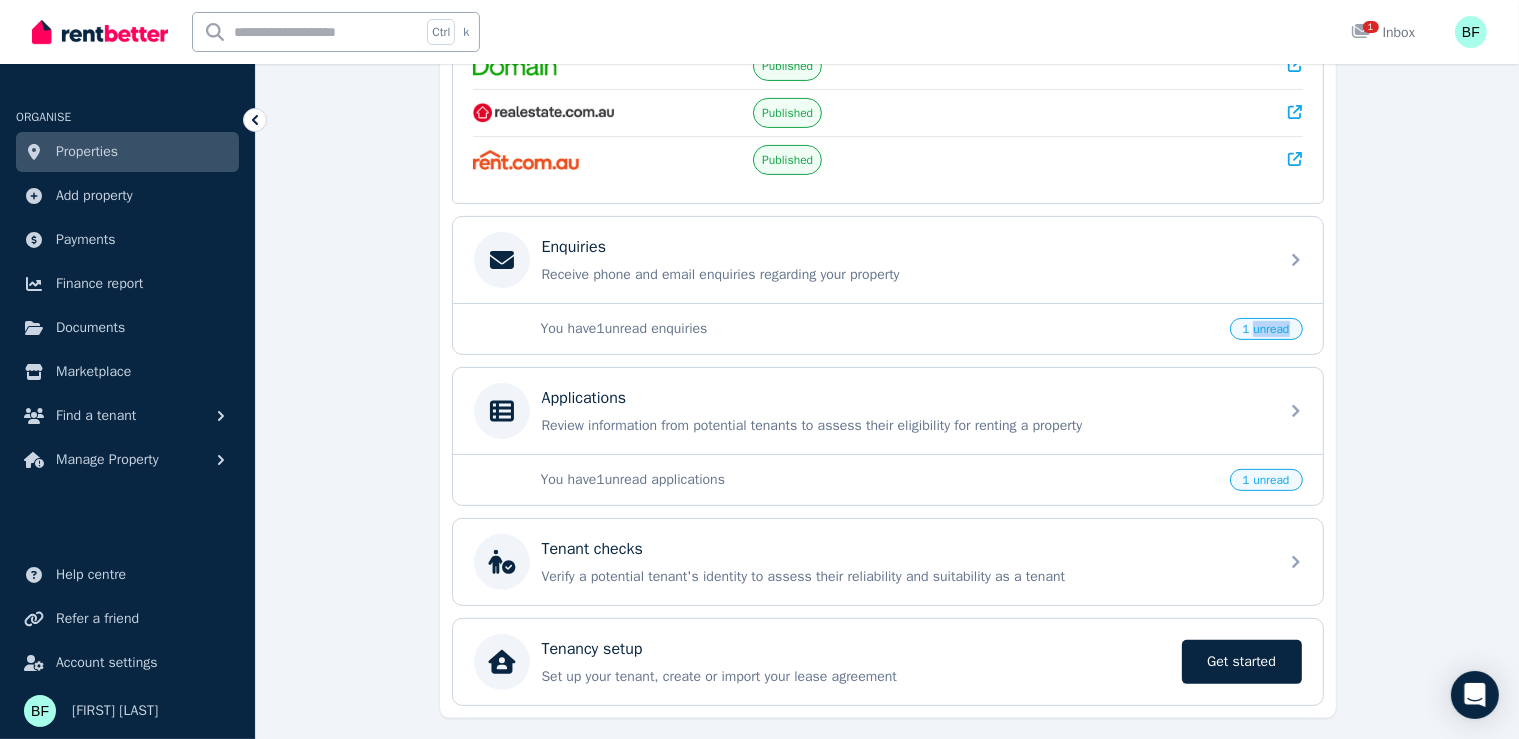 click on "**********" at bounding box center (887, 223) 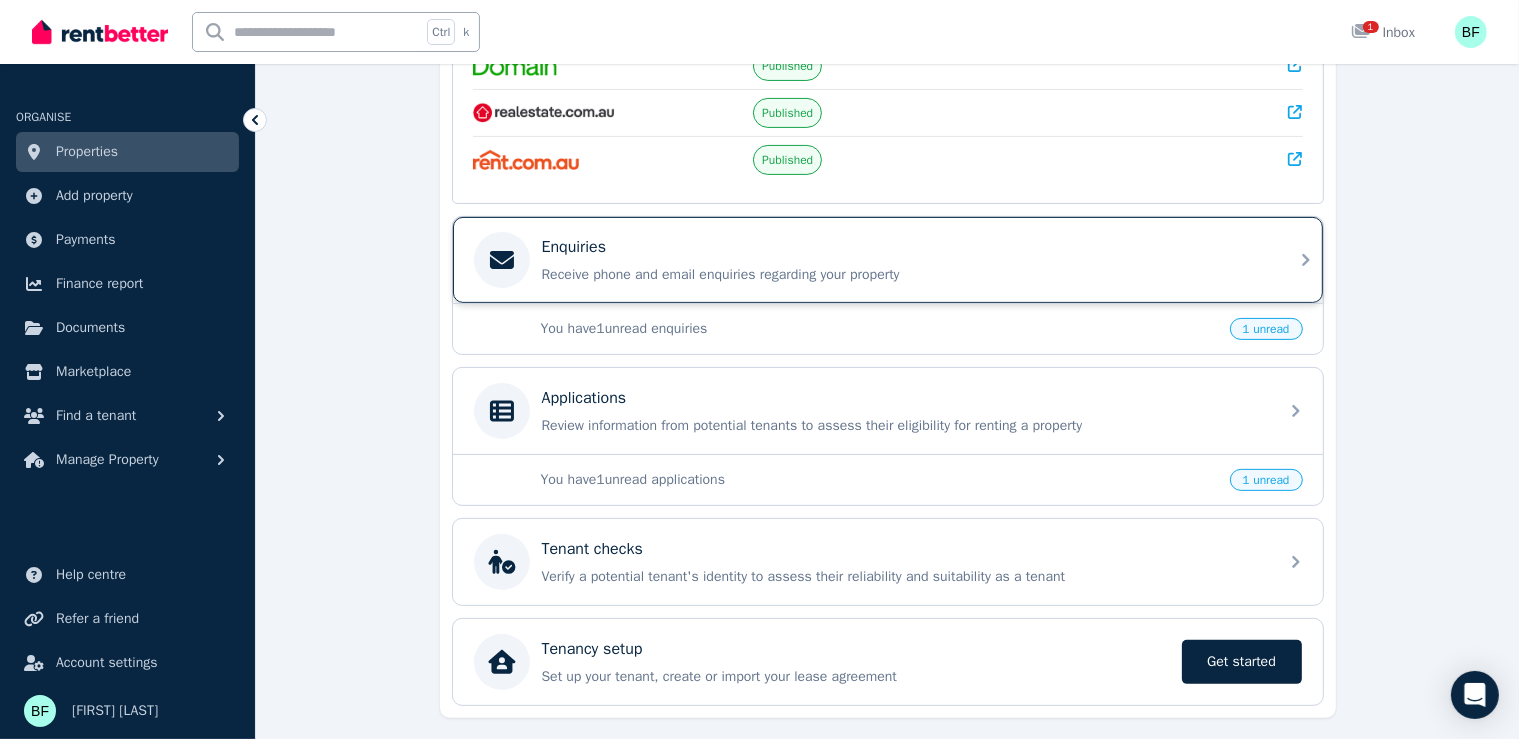 click 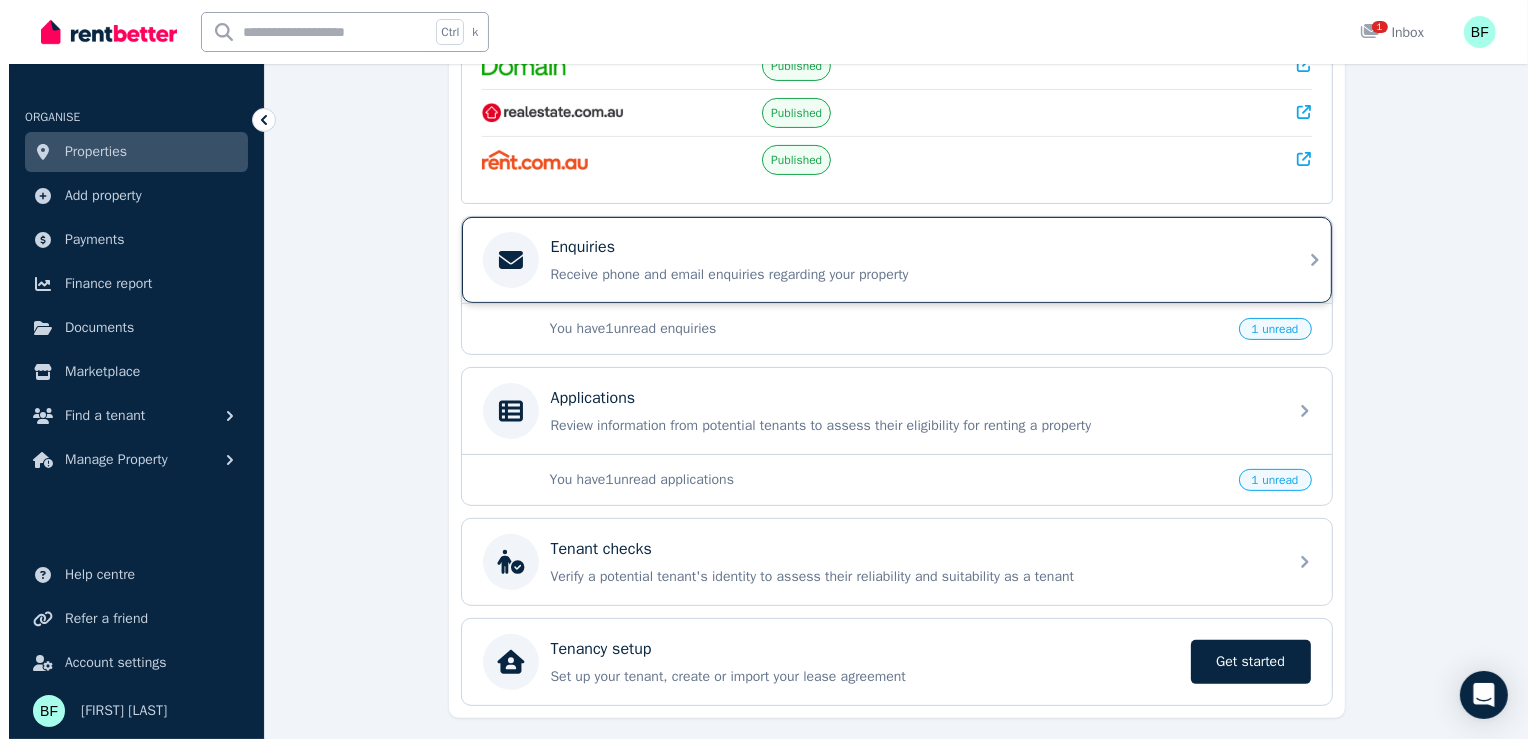 scroll, scrollTop: 0, scrollLeft: 0, axis: both 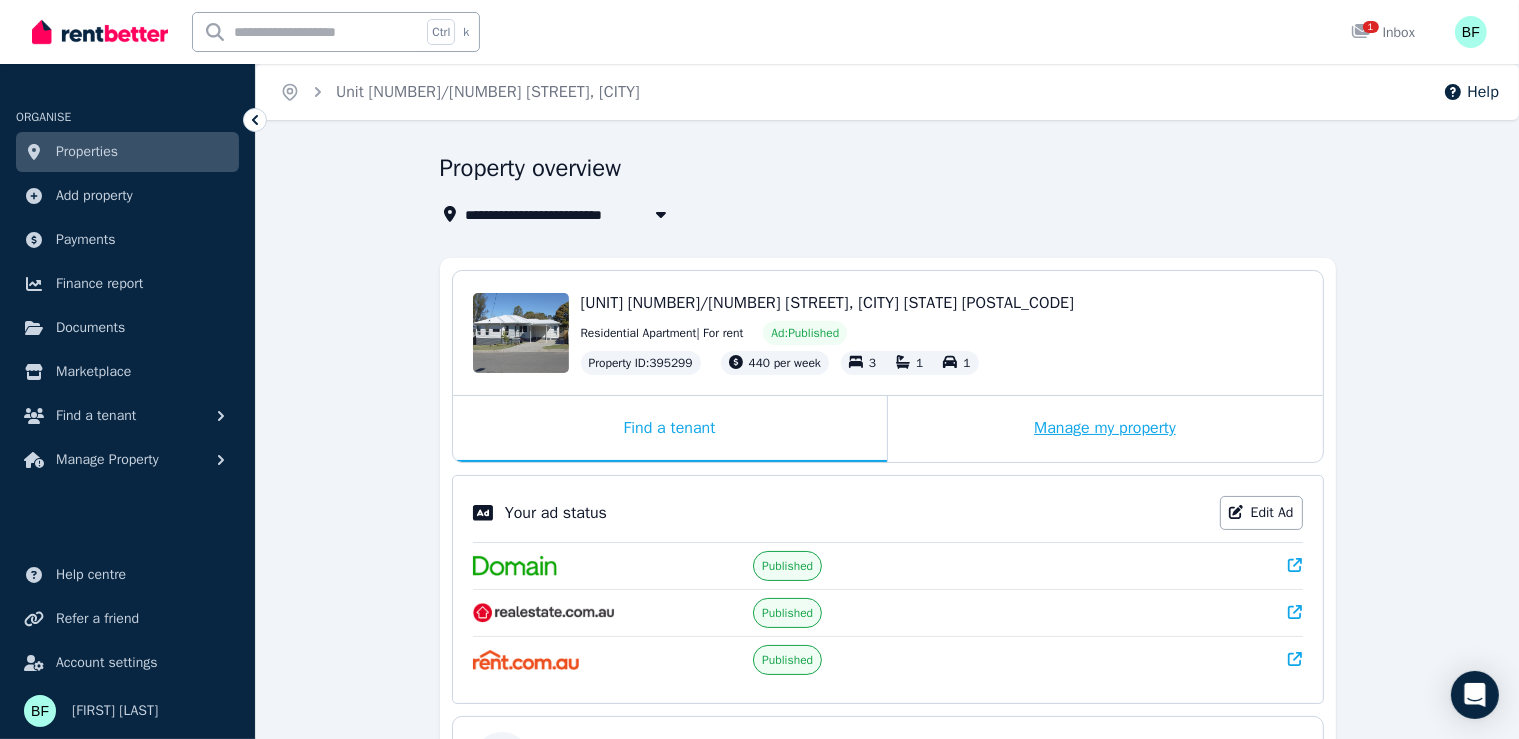 click on "Manage my property" at bounding box center (1105, 429) 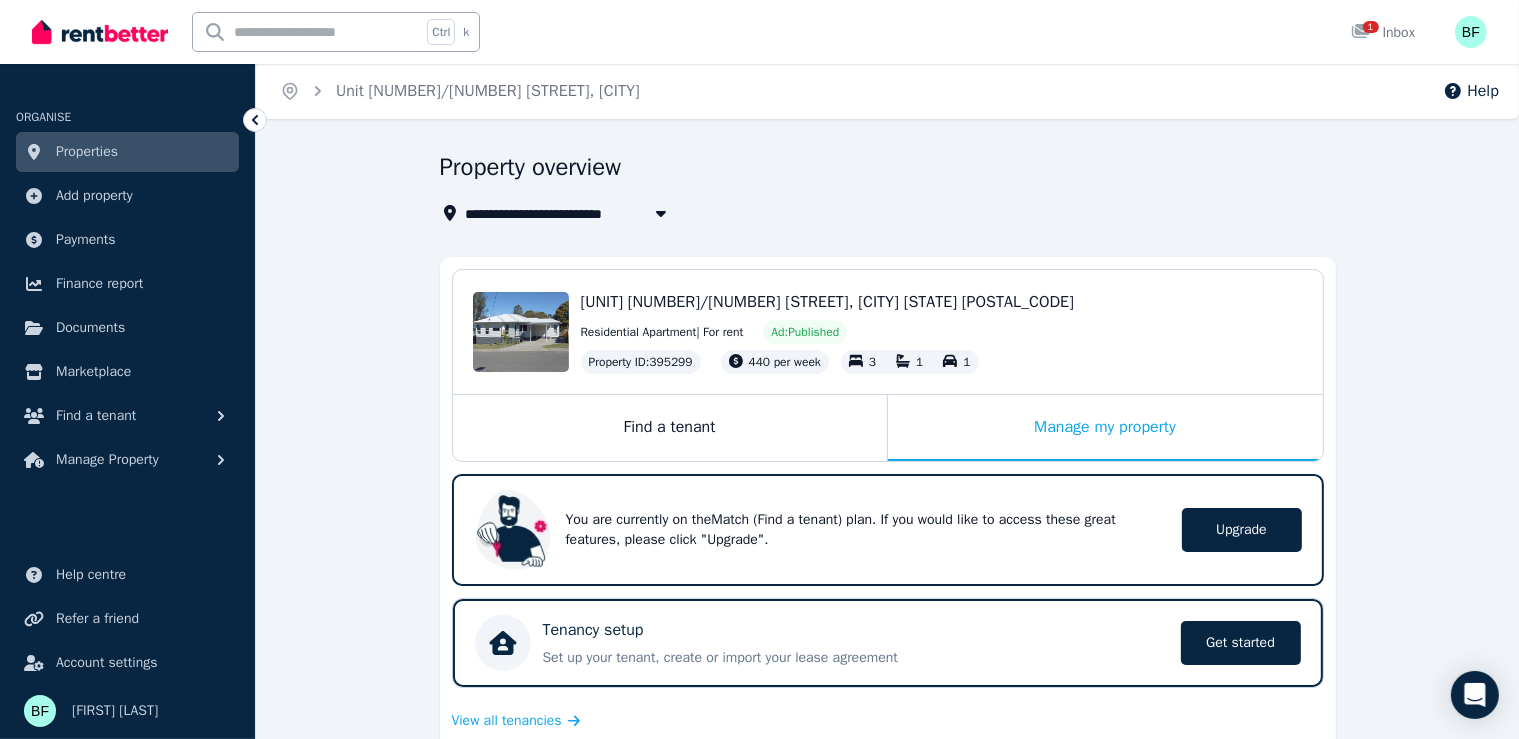 scroll, scrollTop: 0, scrollLeft: 0, axis: both 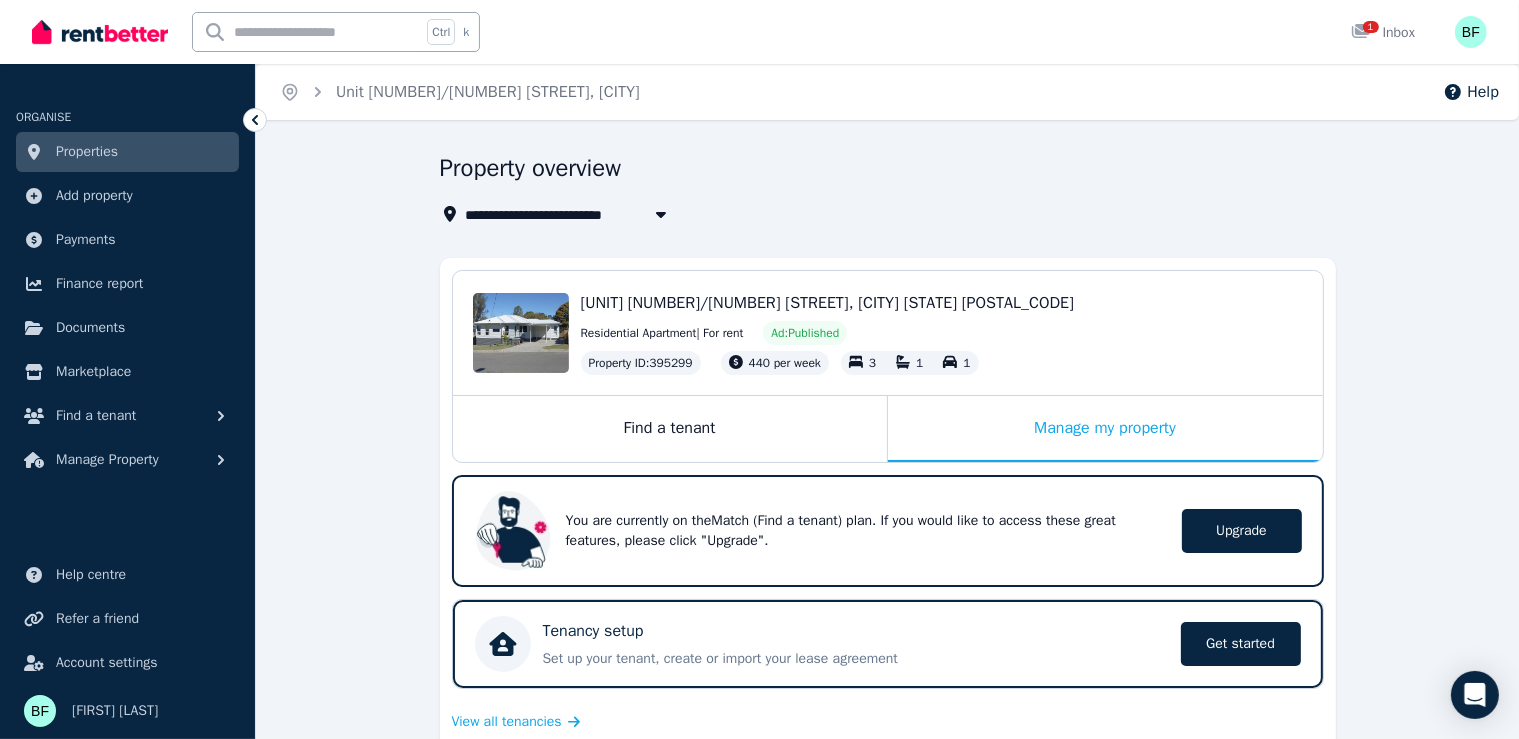 click 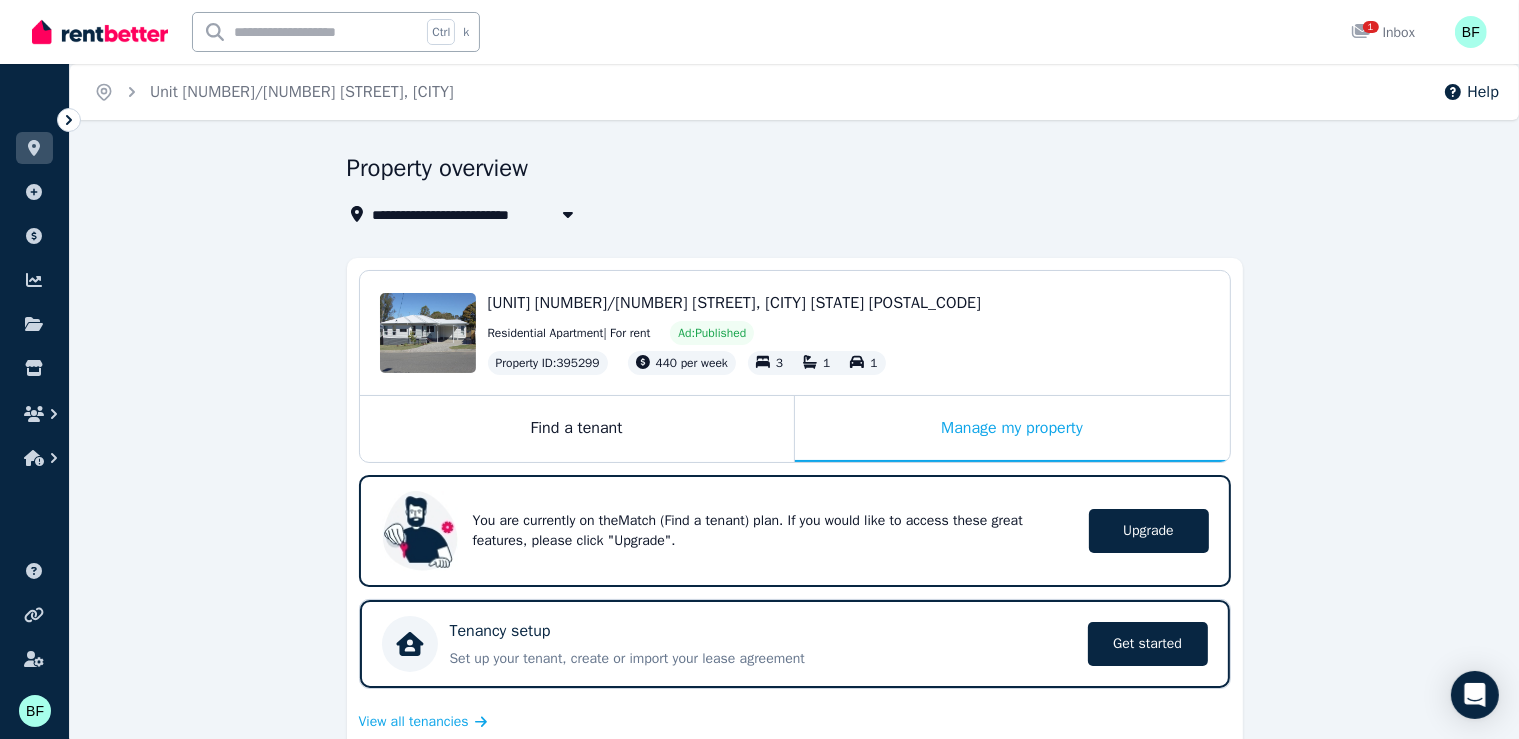 click 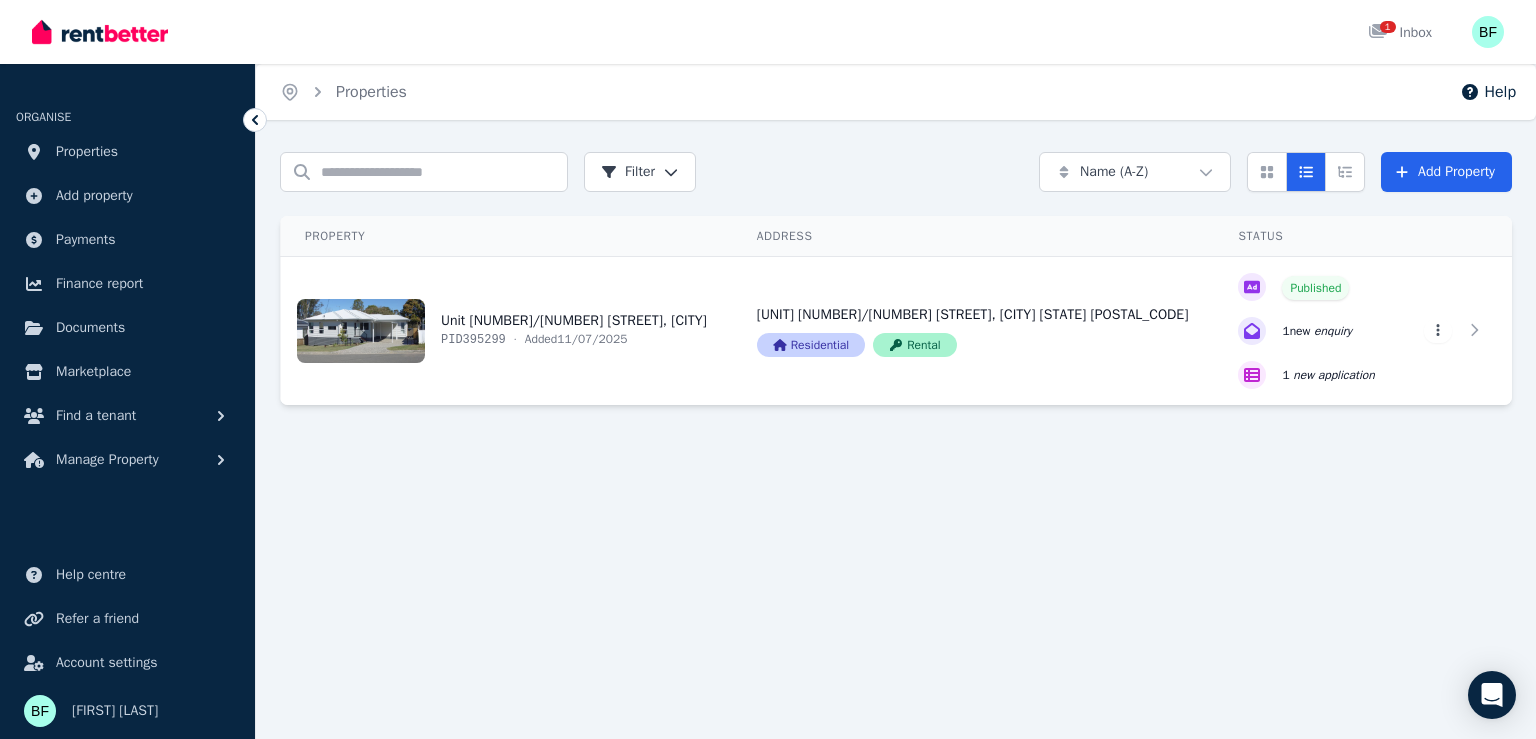 click on "ORGANISE Properties Add property Payments Finance report Documents Marketplace Find a tenant Manage Property Help centre Refer a friend Account settings Your profile [FIRST] [LAST]" at bounding box center (127, 411) 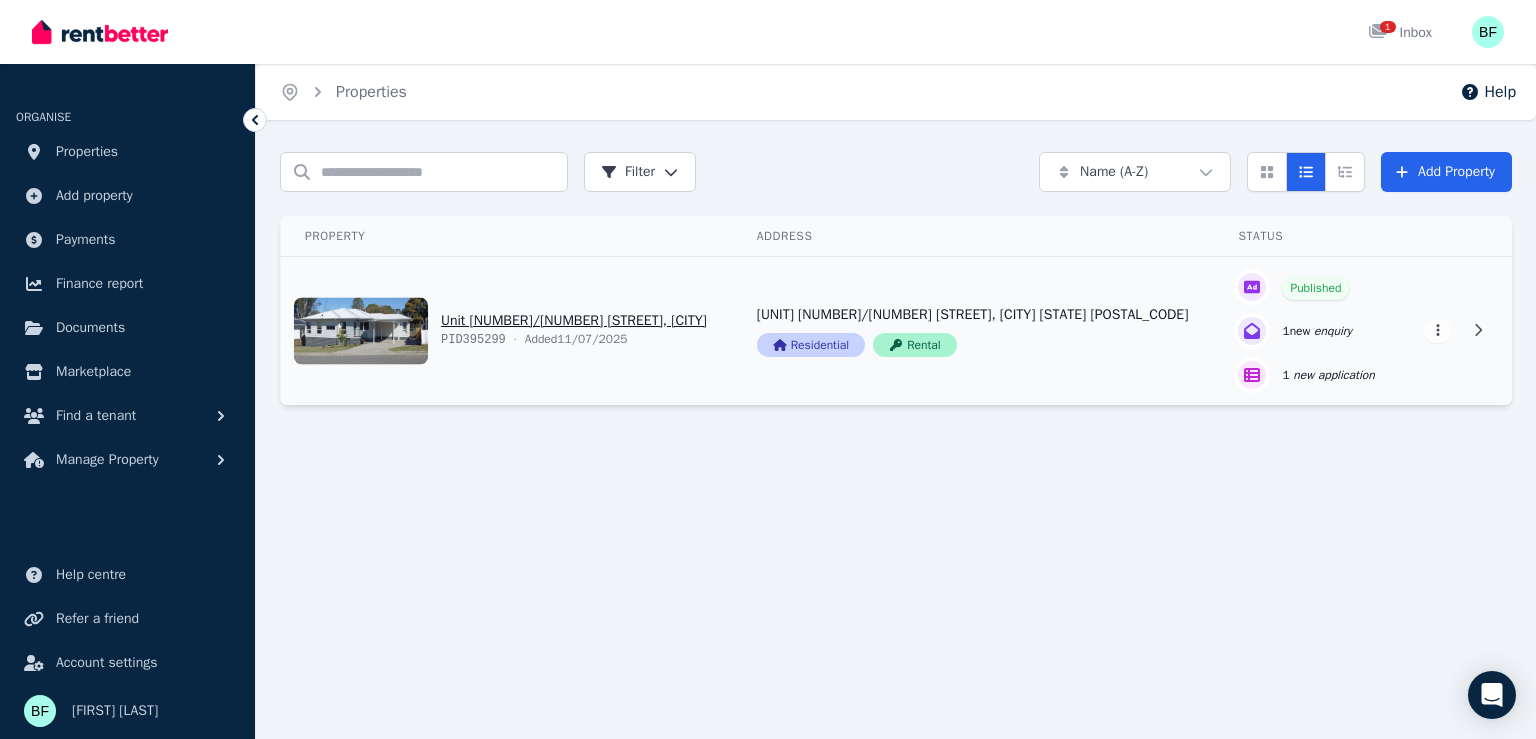 click on "View property details" at bounding box center [1306, 331] 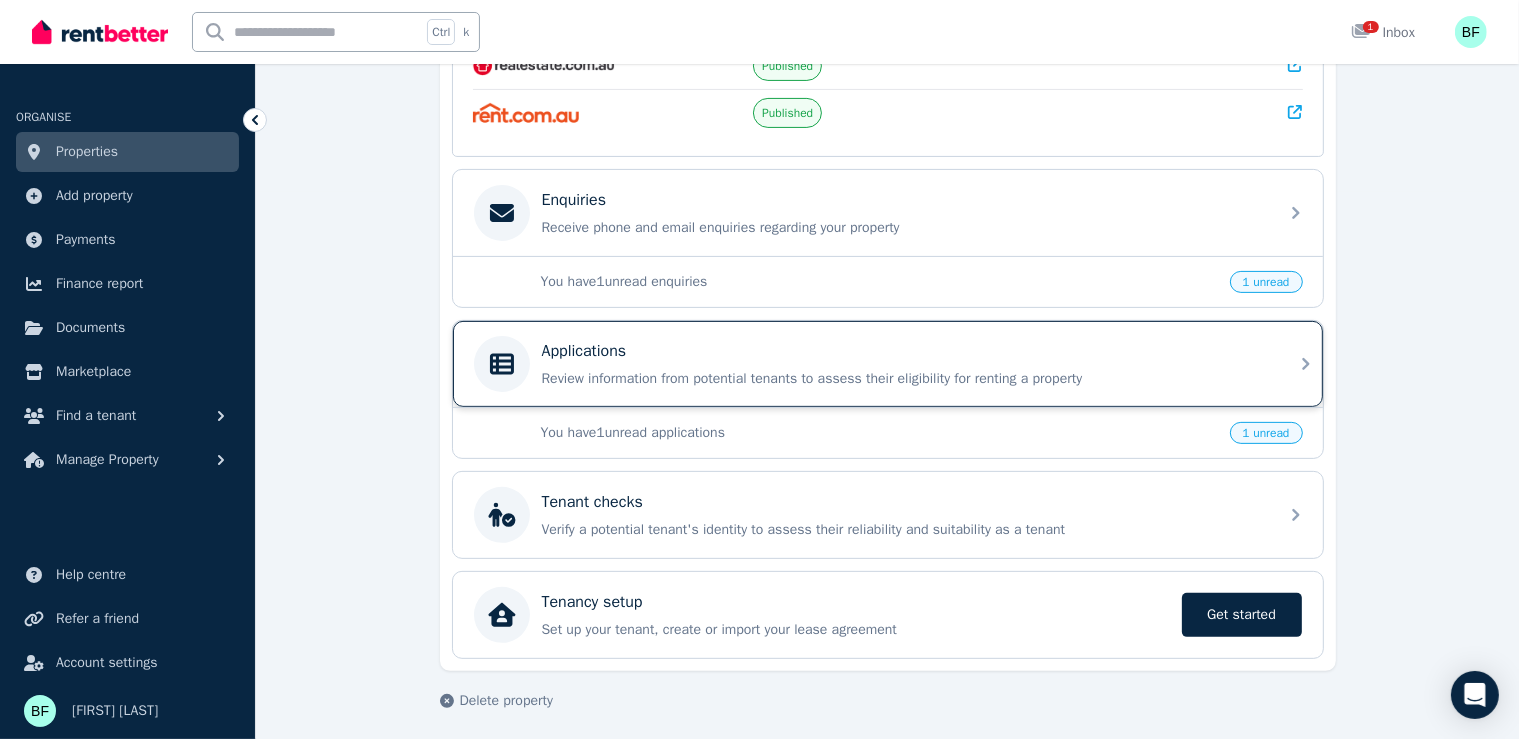 click 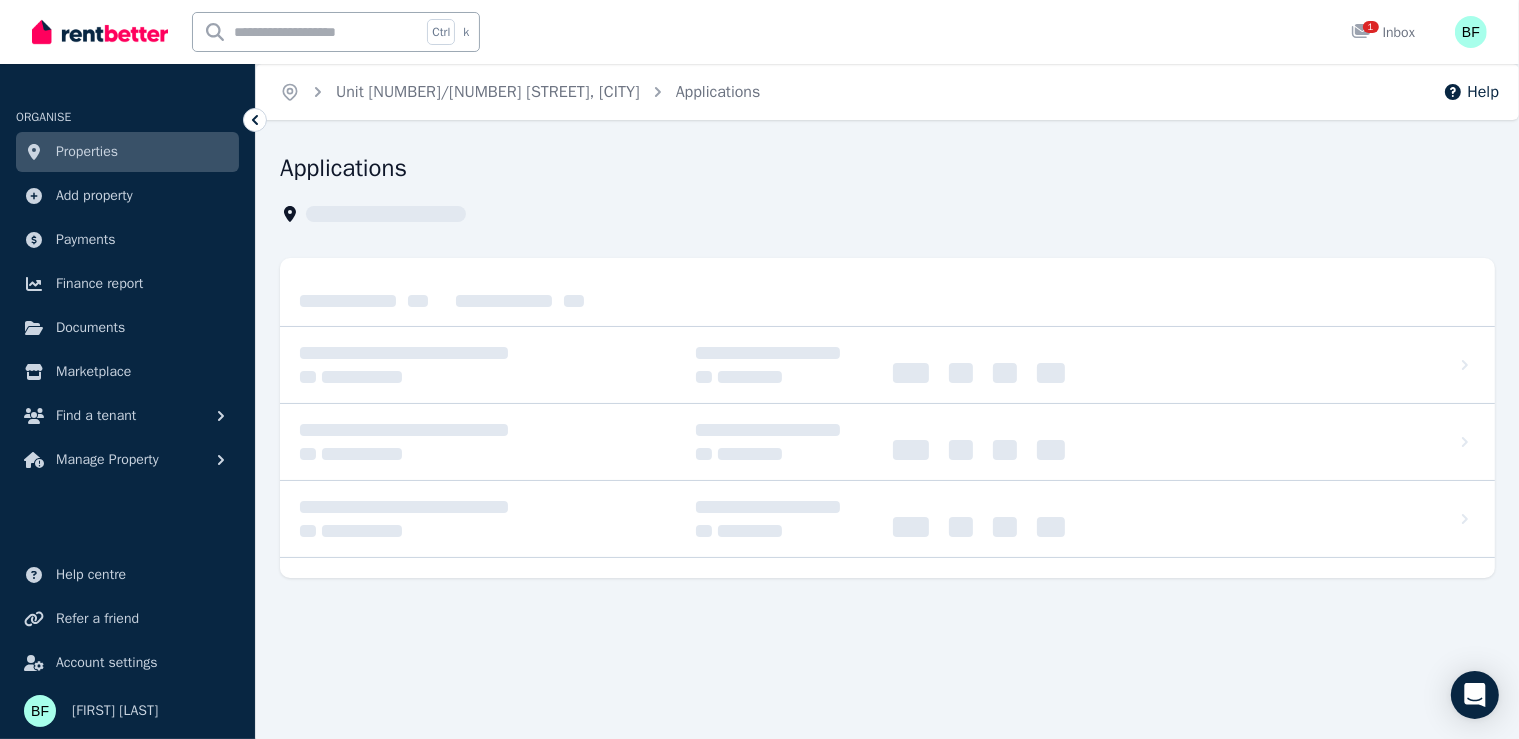 scroll, scrollTop: 0, scrollLeft: 0, axis: both 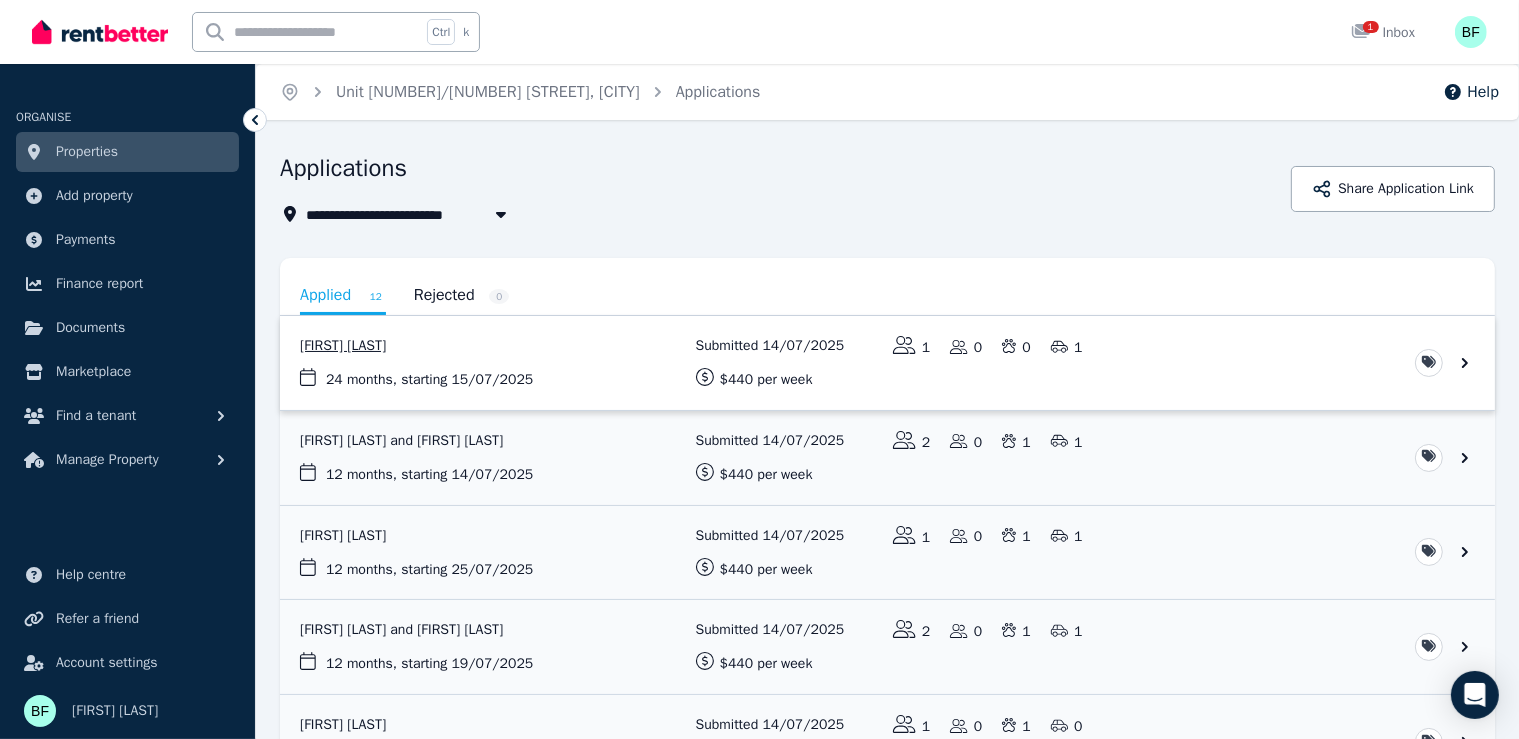 click at bounding box center [887, 363] 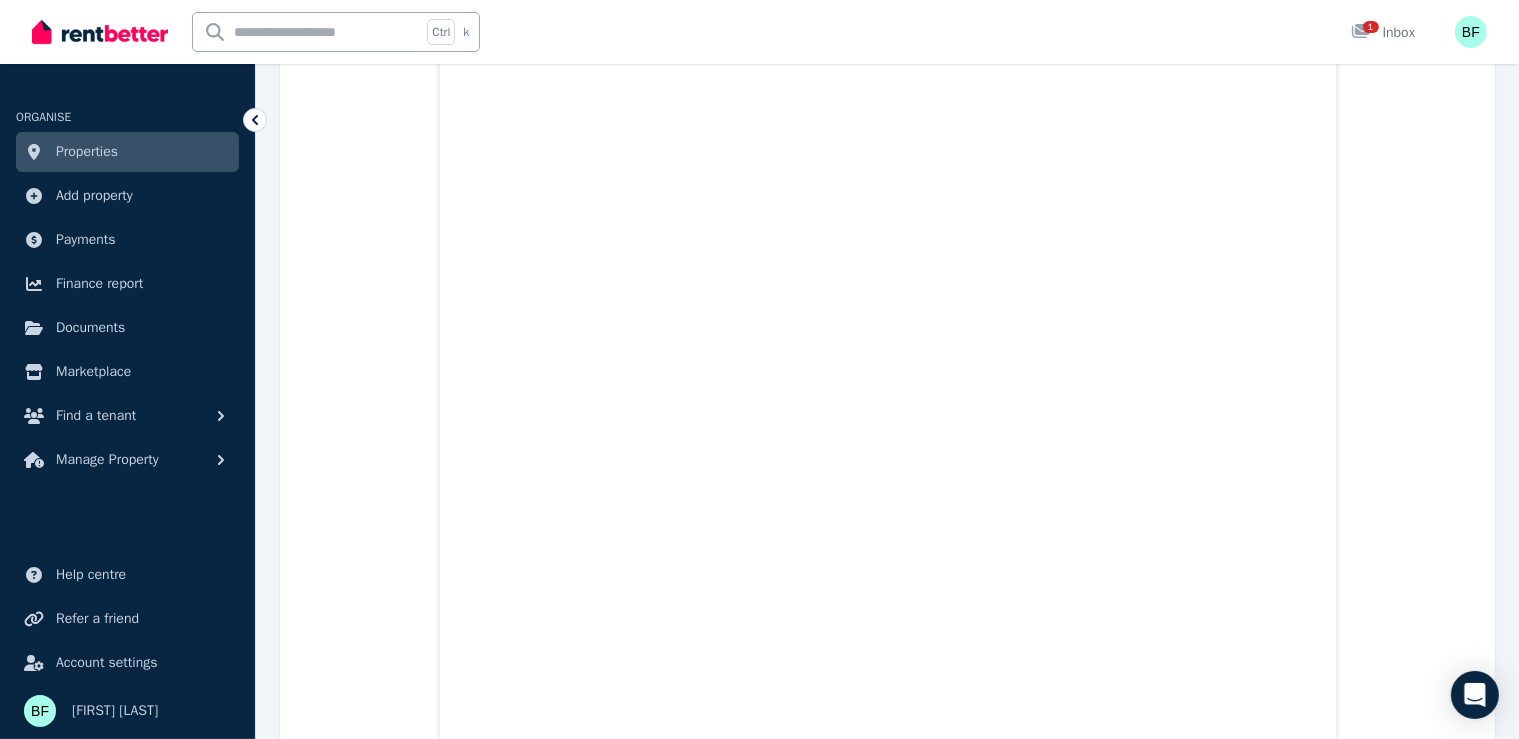 scroll, scrollTop: 2027, scrollLeft: 0, axis: vertical 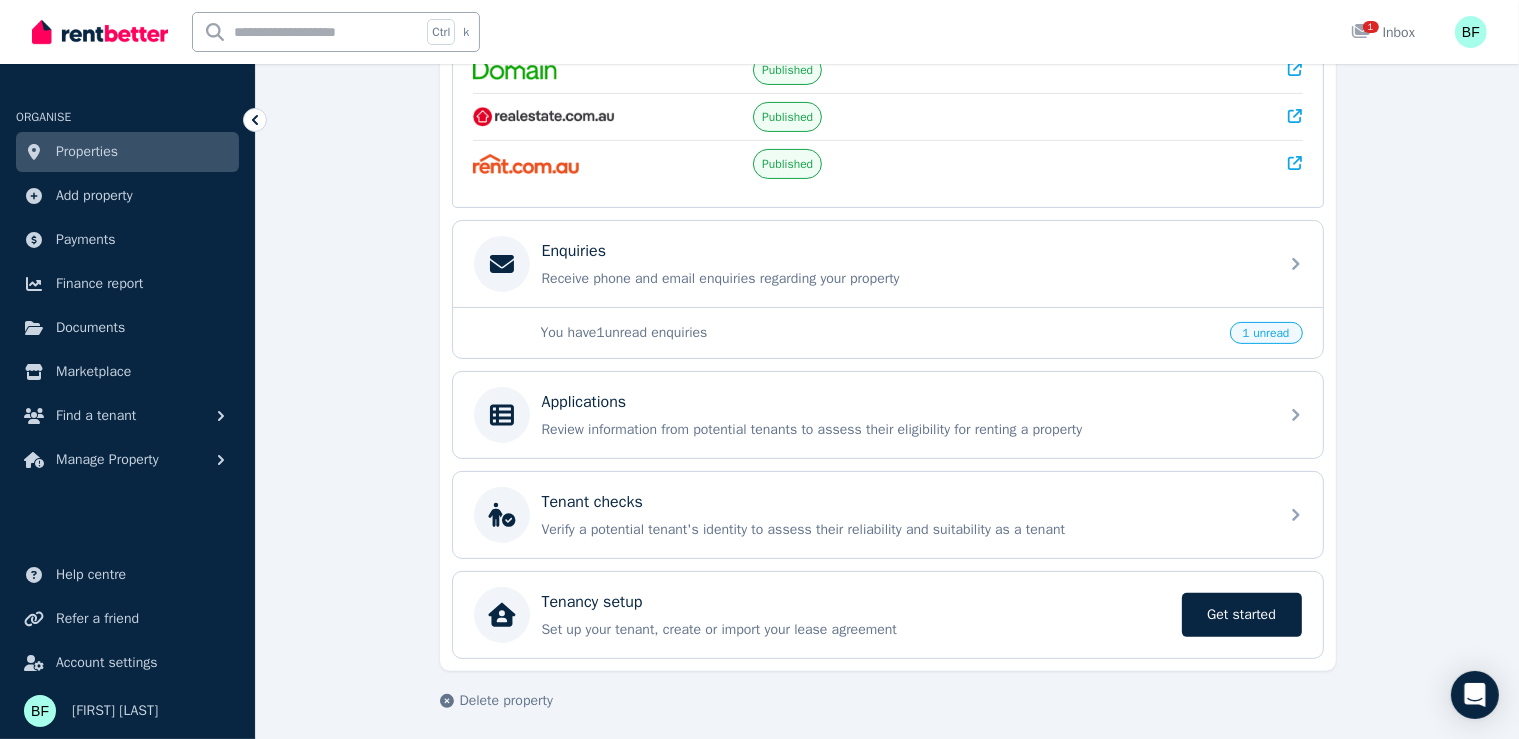 click on "1 unread" at bounding box center [1266, 333] 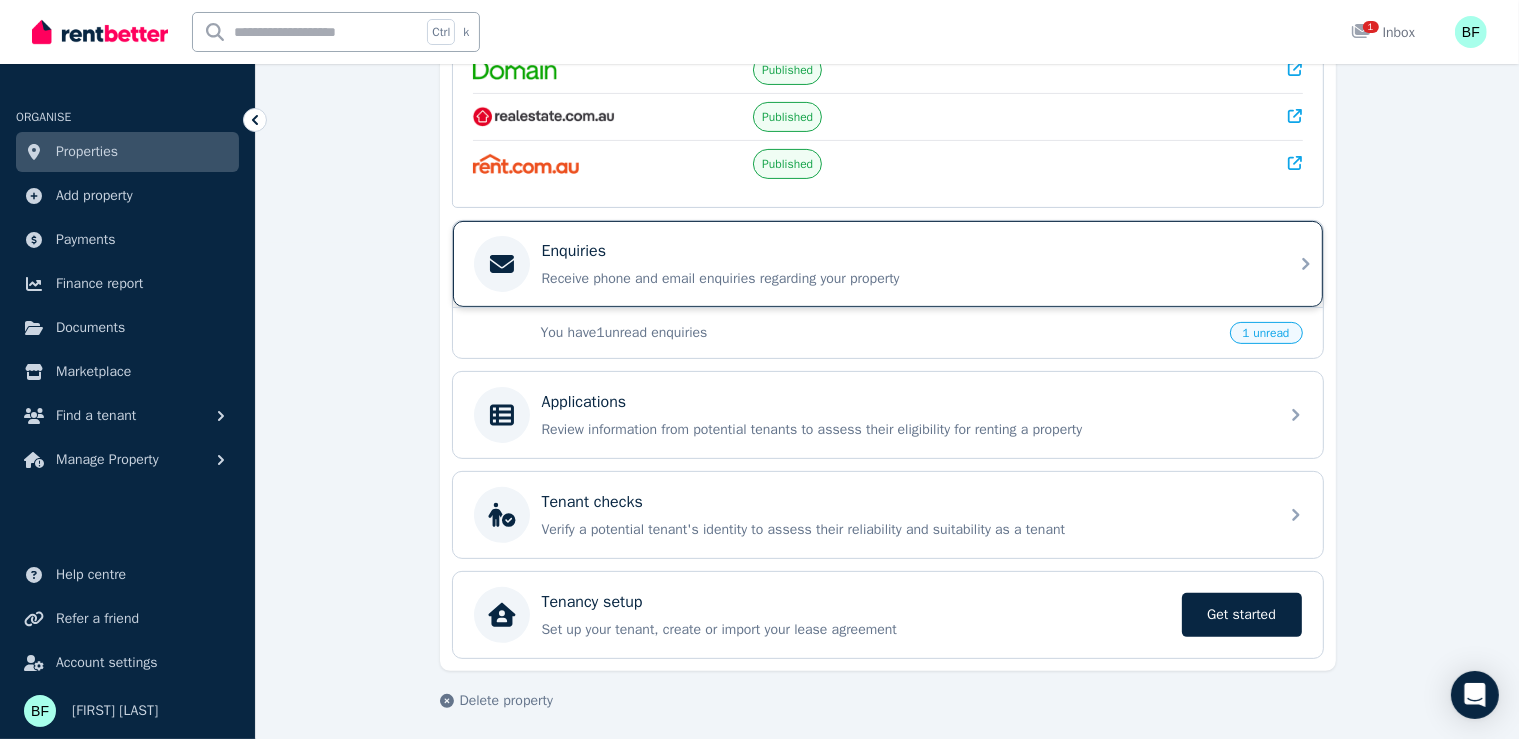 click 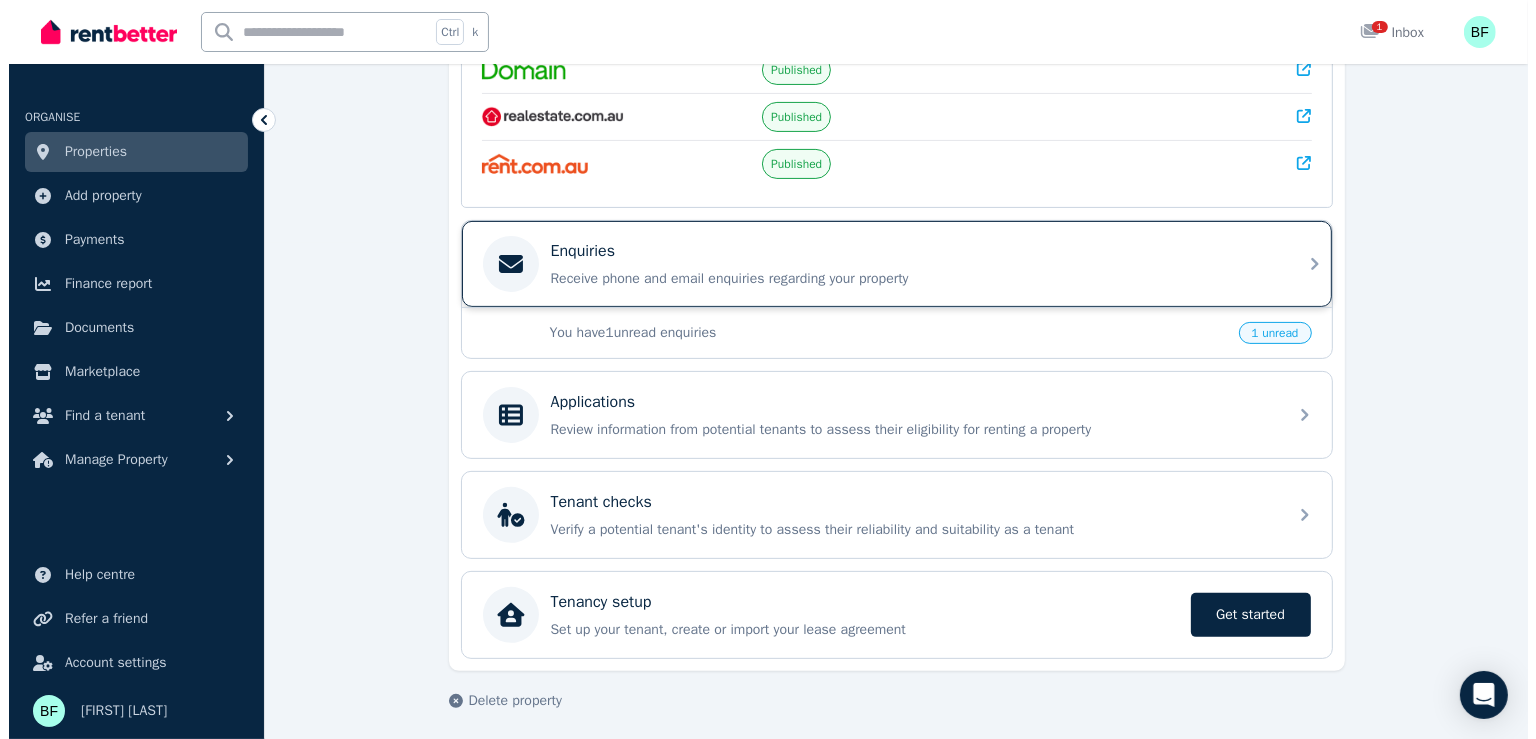 scroll, scrollTop: 0, scrollLeft: 0, axis: both 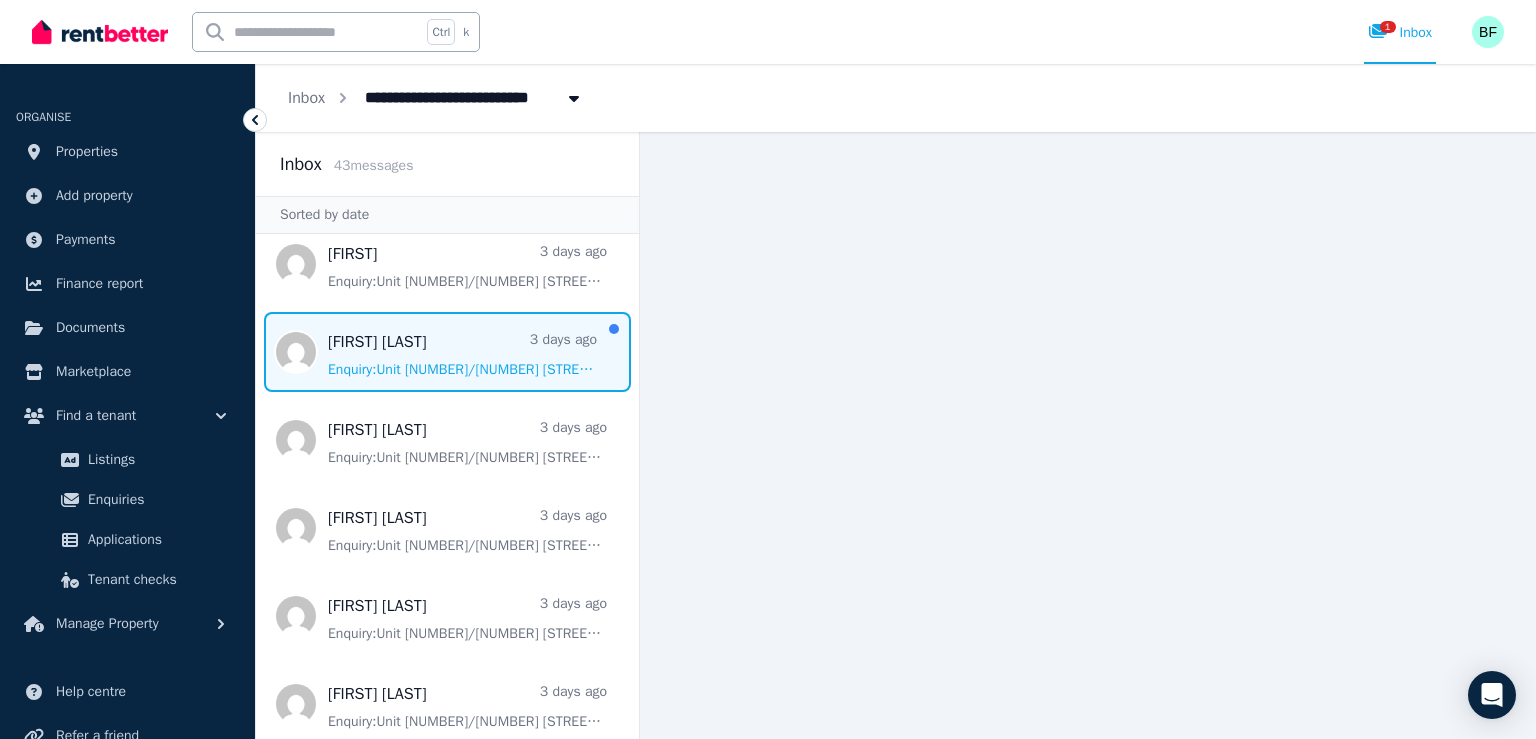 click at bounding box center [447, 352] 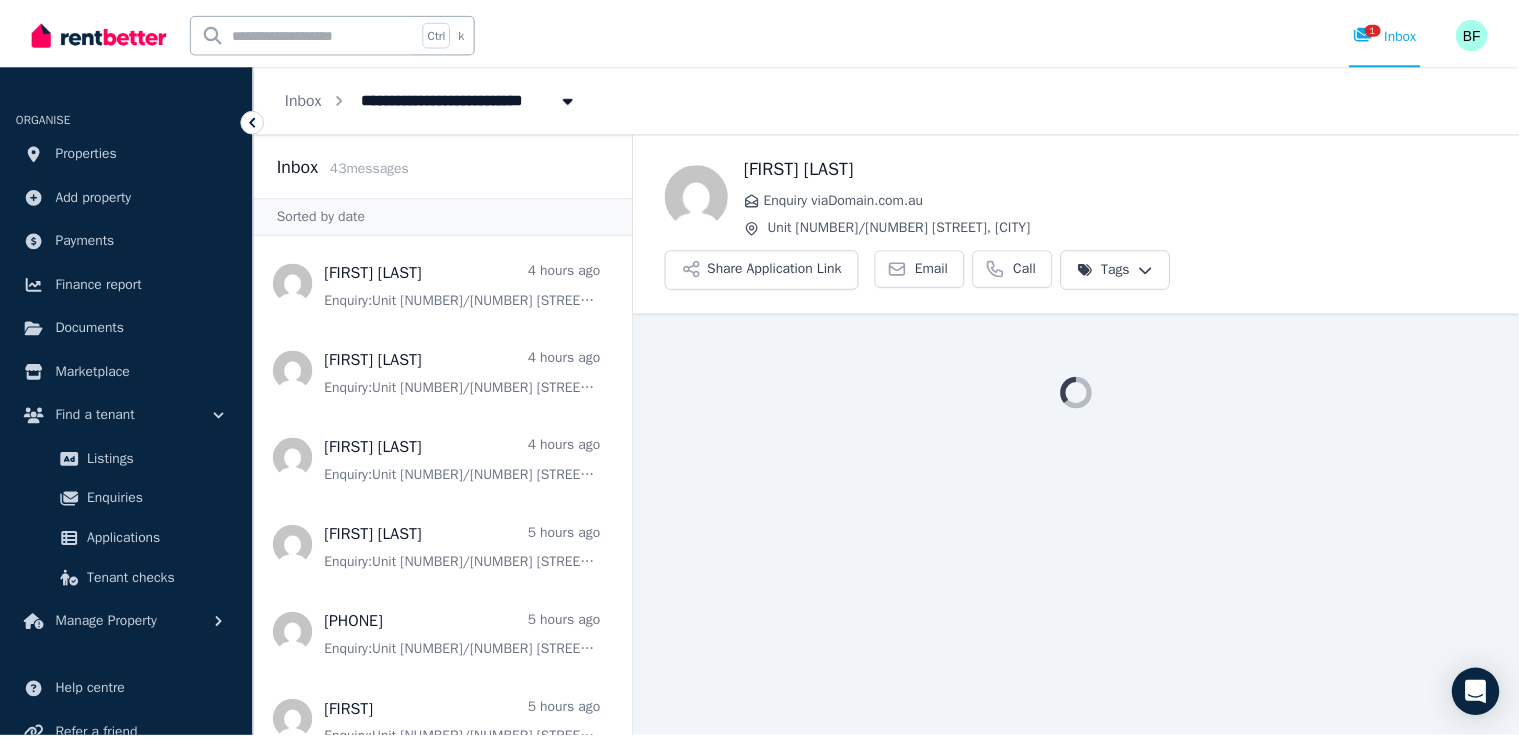 scroll, scrollTop: 0, scrollLeft: 0, axis: both 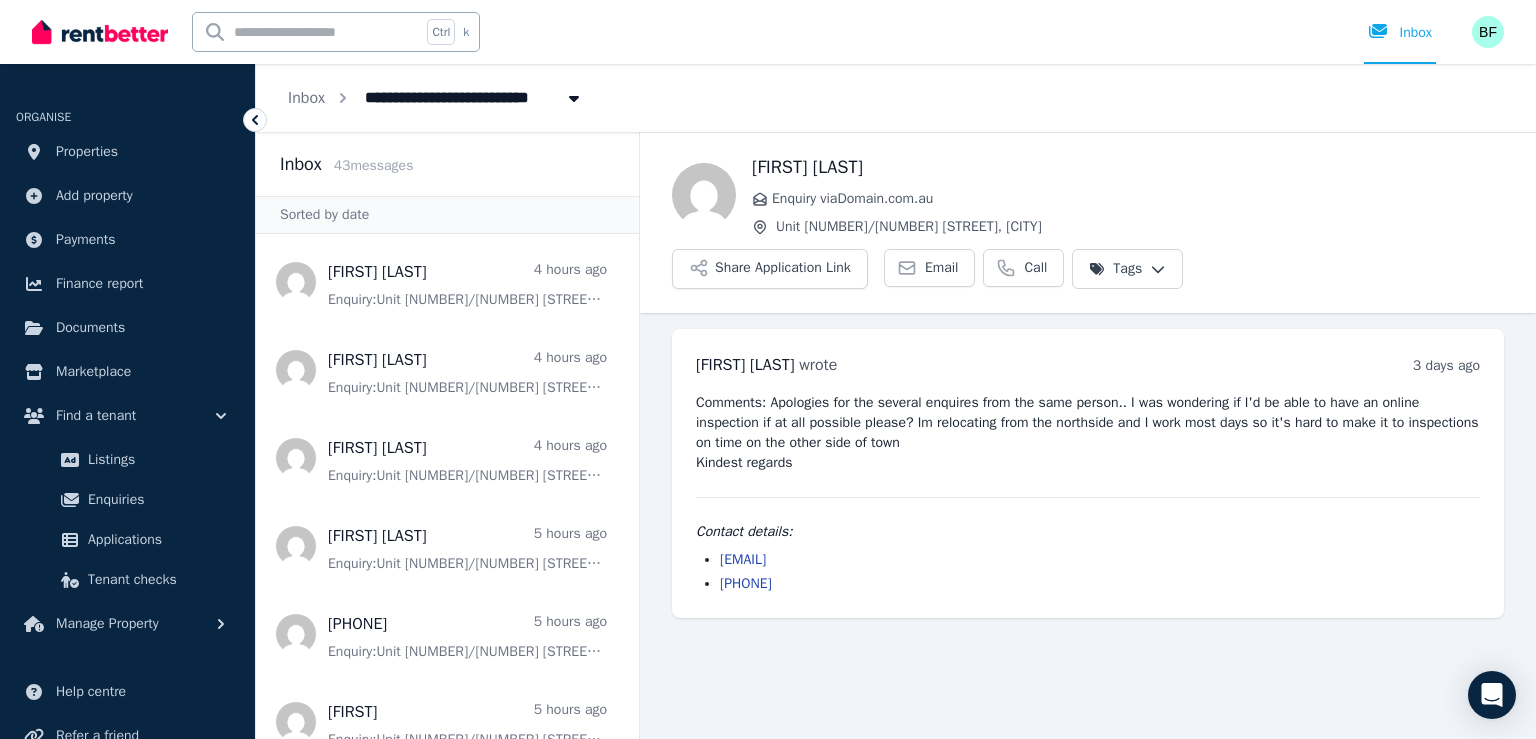 click 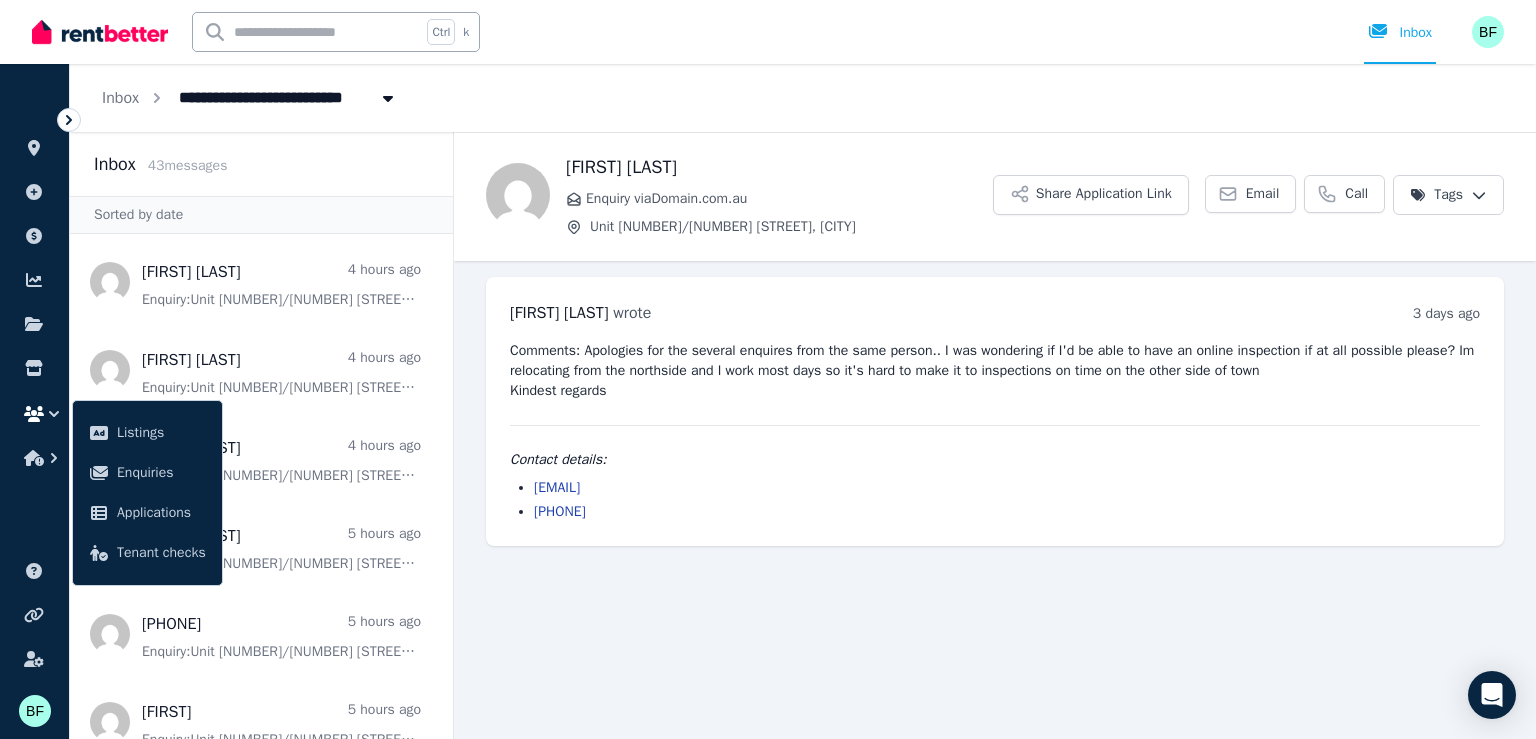 click 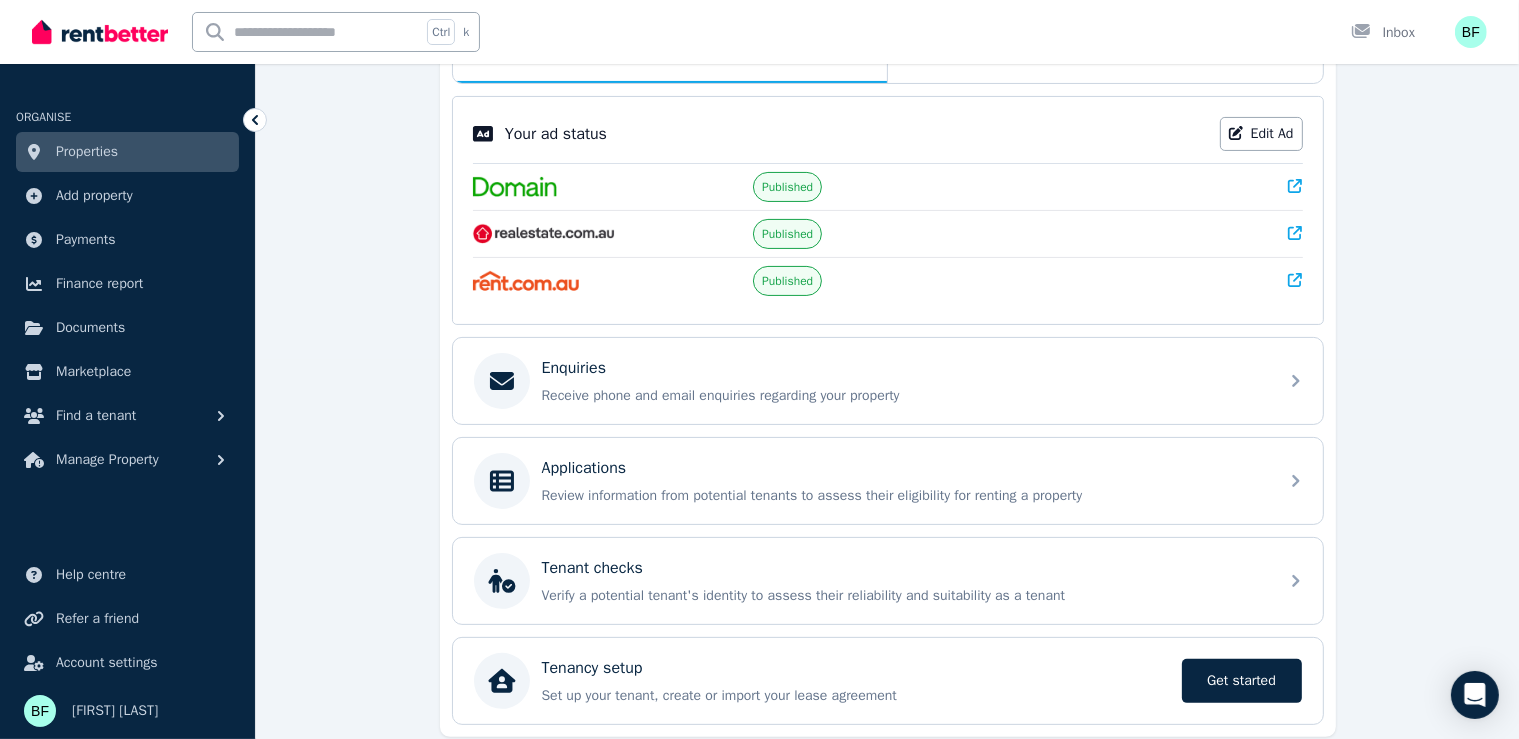 scroll, scrollTop: 346, scrollLeft: 0, axis: vertical 